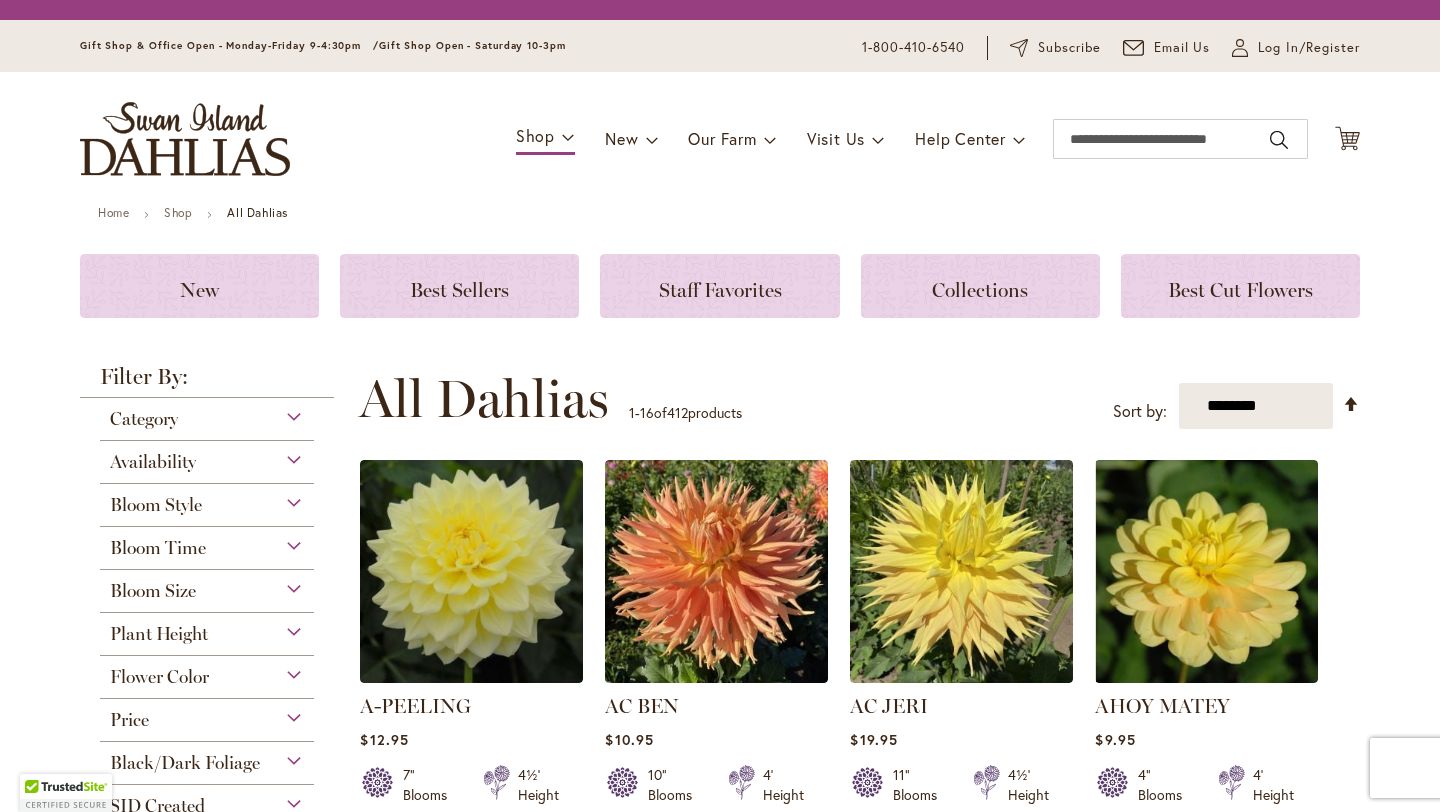 scroll, scrollTop: 0, scrollLeft: 0, axis: both 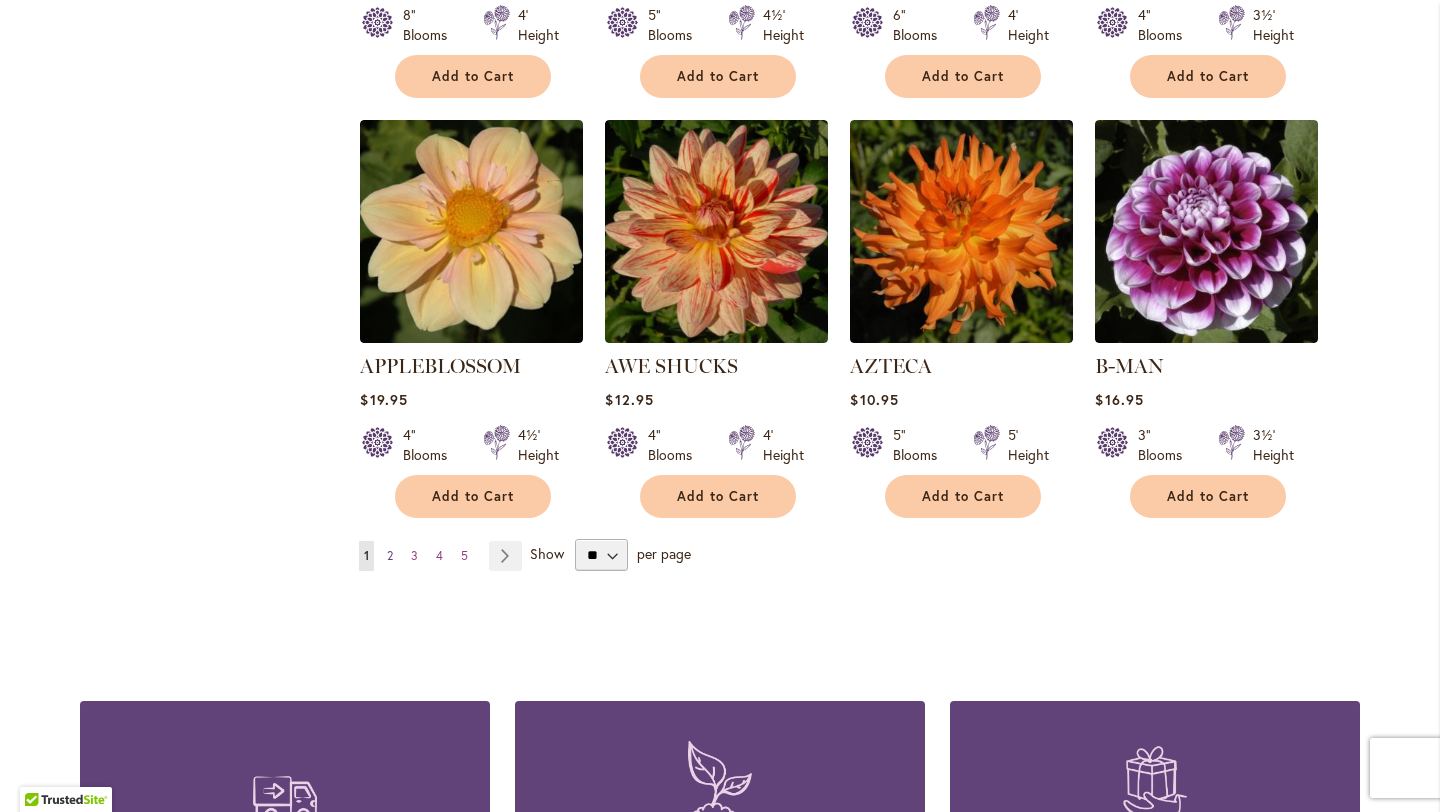 click on "2" at bounding box center [390, 555] 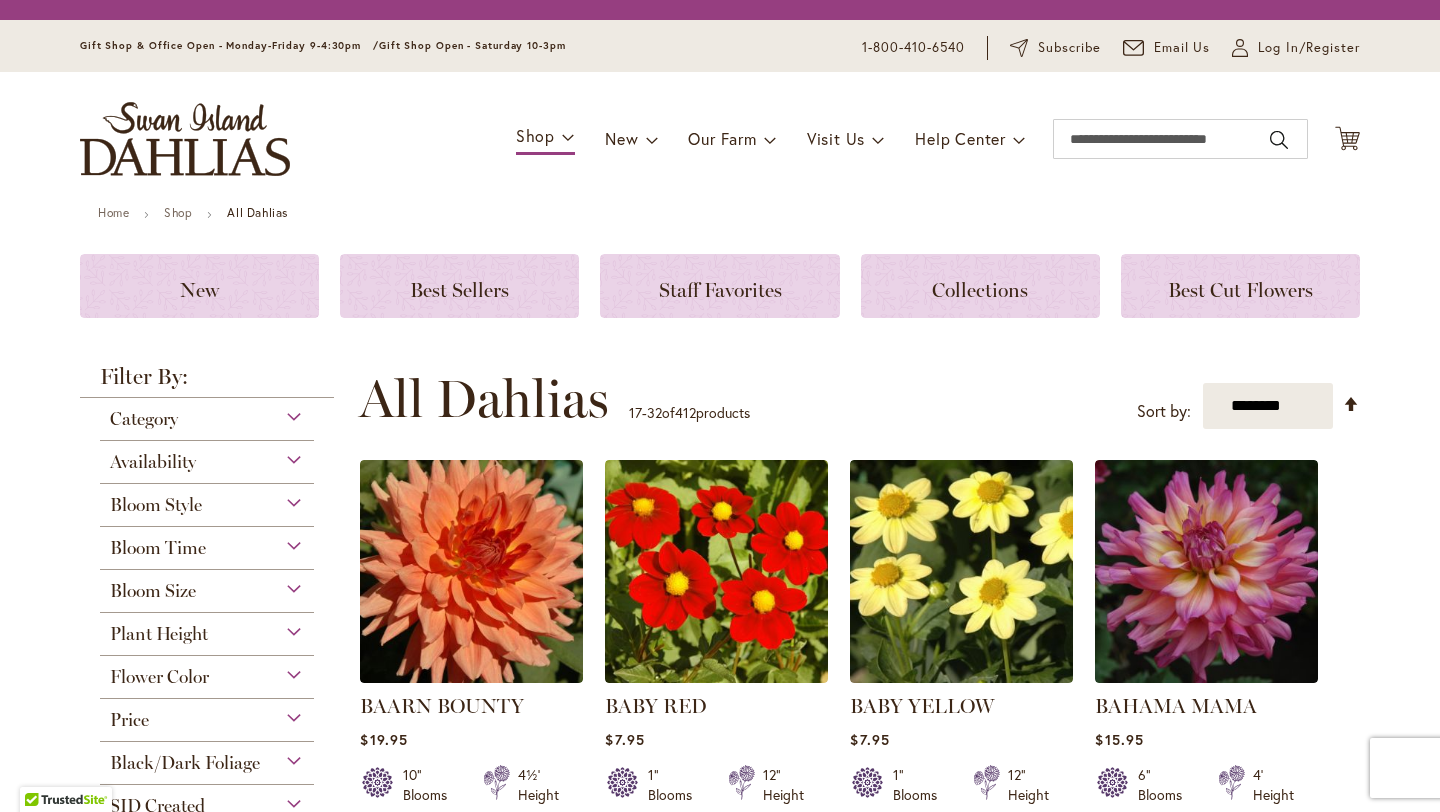 scroll, scrollTop: 0, scrollLeft: 0, axis: both 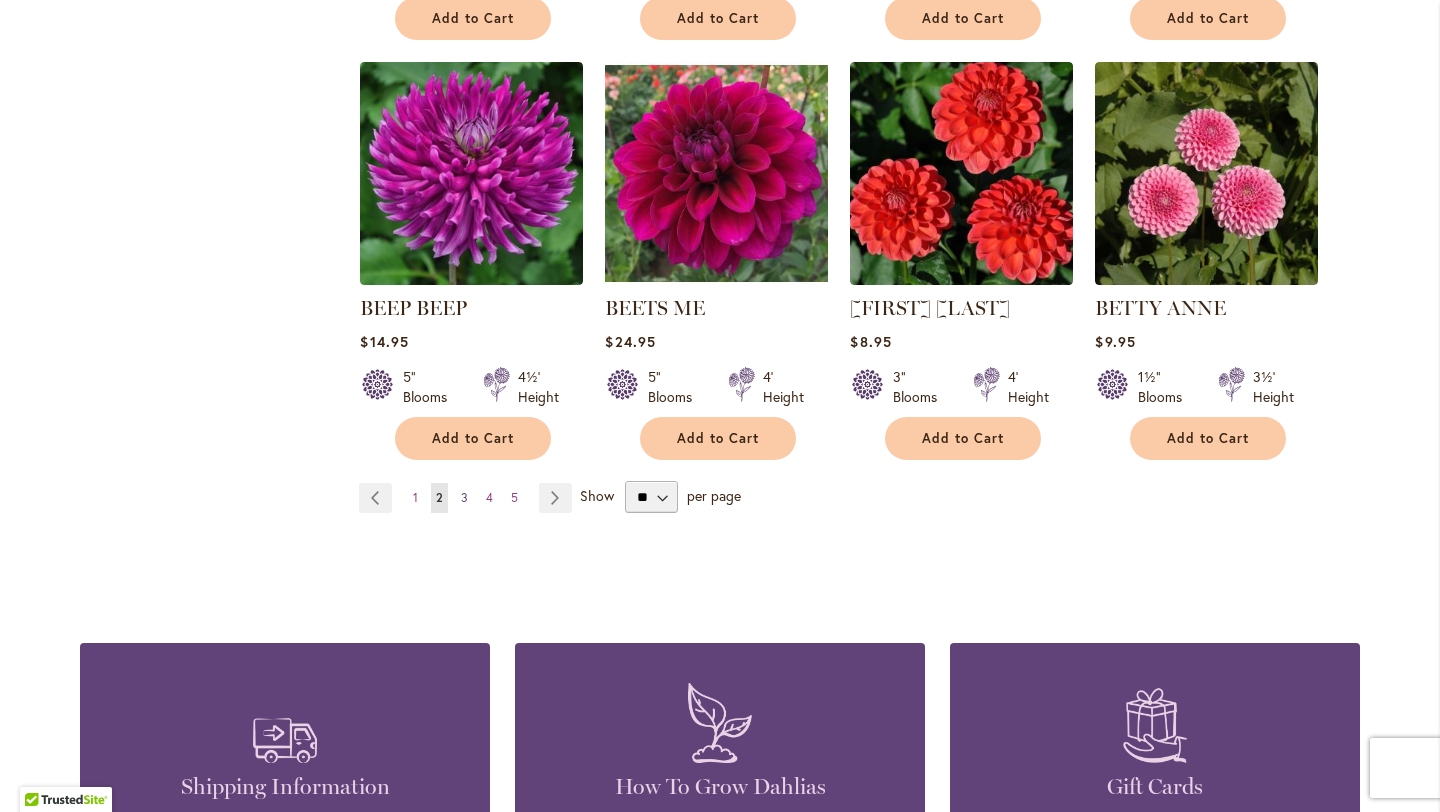 click on "3" at bounding box center [464, 497] 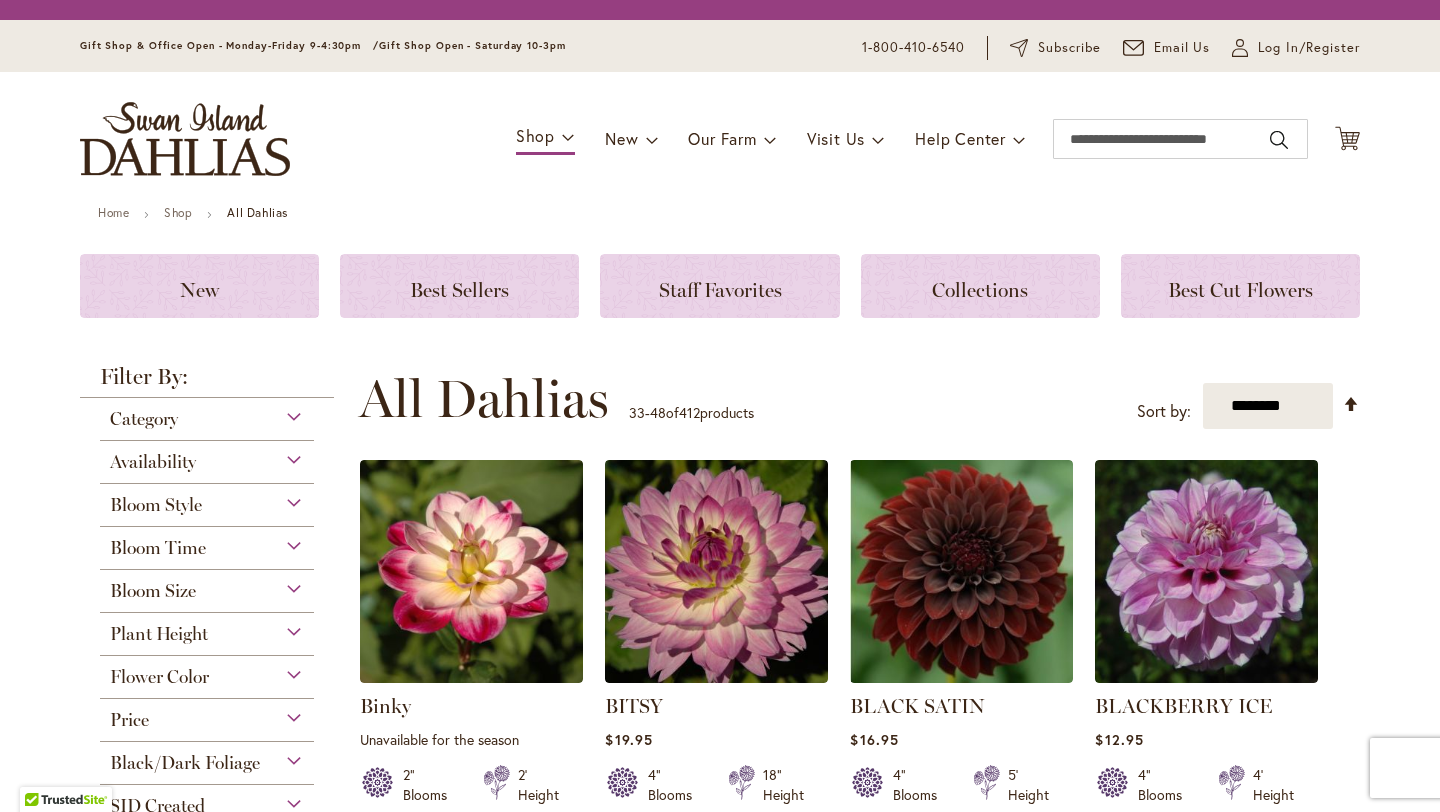 scroll, scrollTop: 0, scrollLeft: 0, axis: both 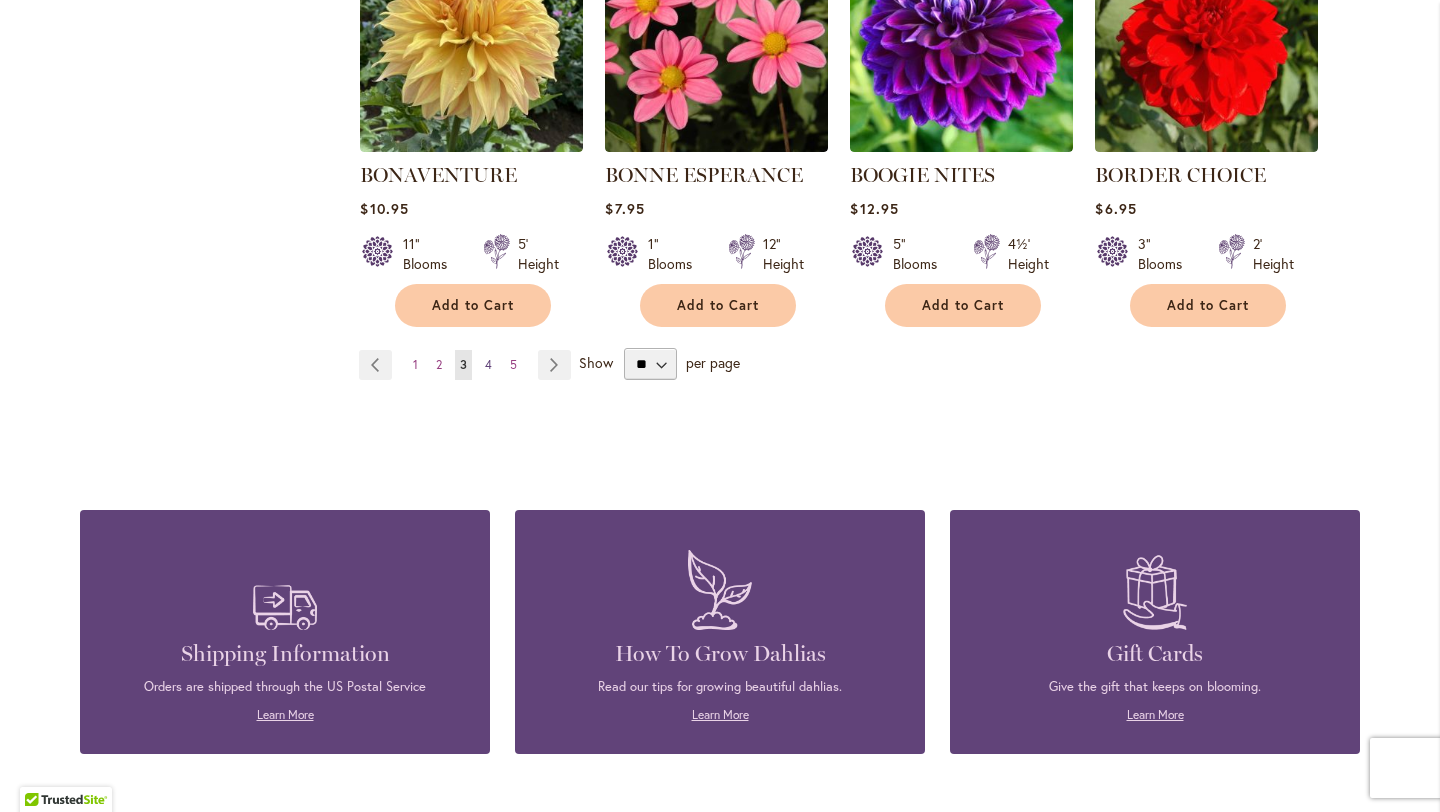 click on "4" at bounding box center [488, 364] 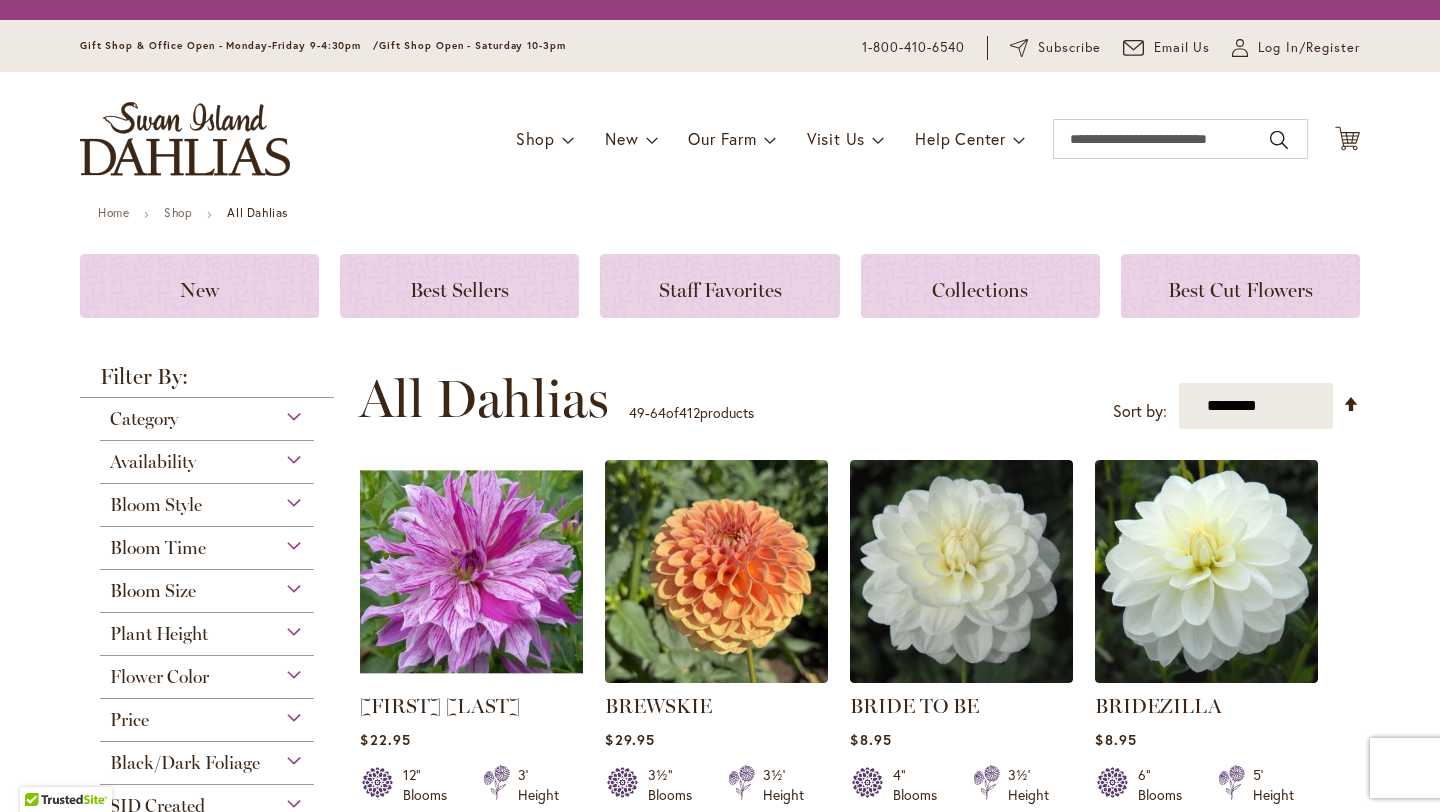 scroll, scrollTop: 0, scrollLeft: 0, axis: both 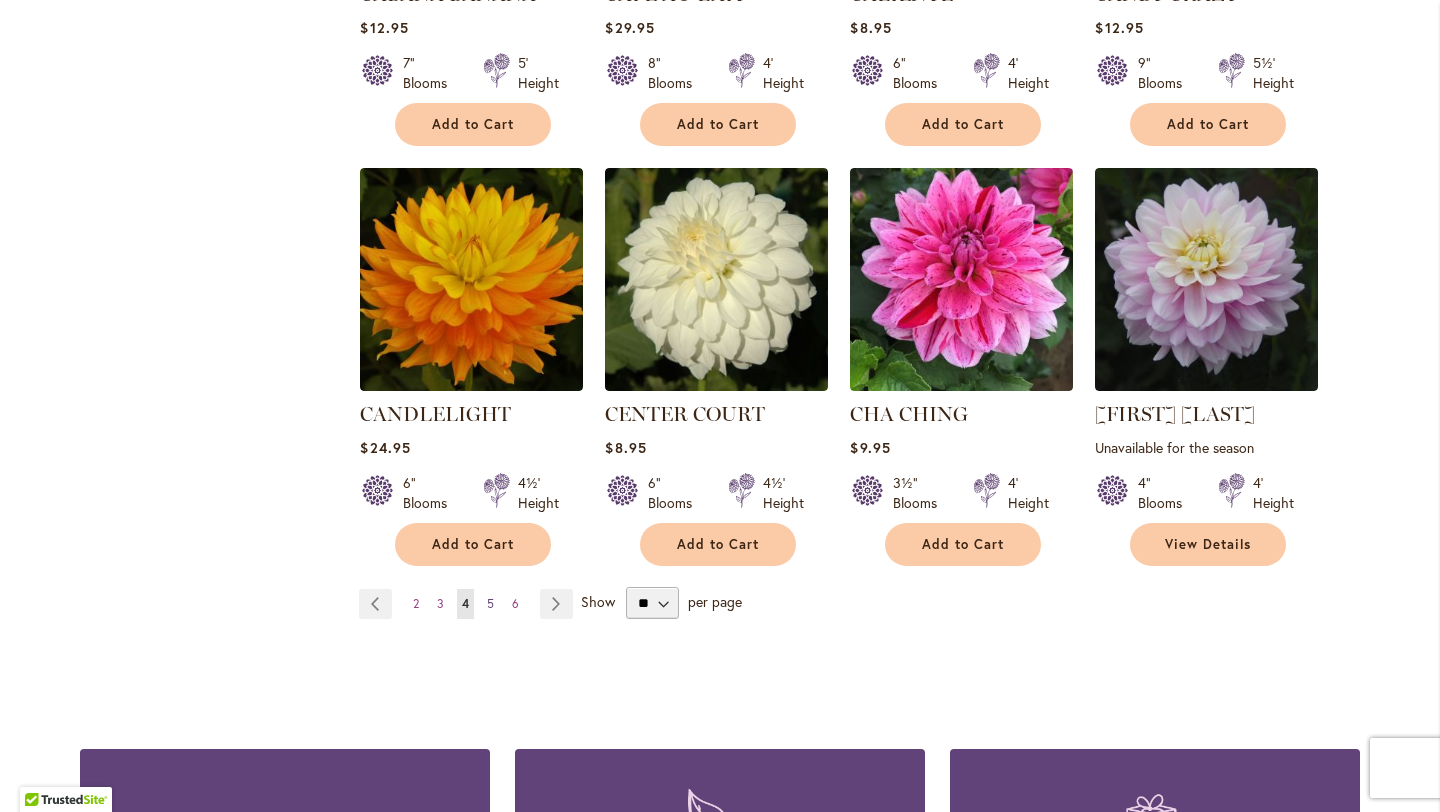 click on "5" at bounding box center (490, 603) 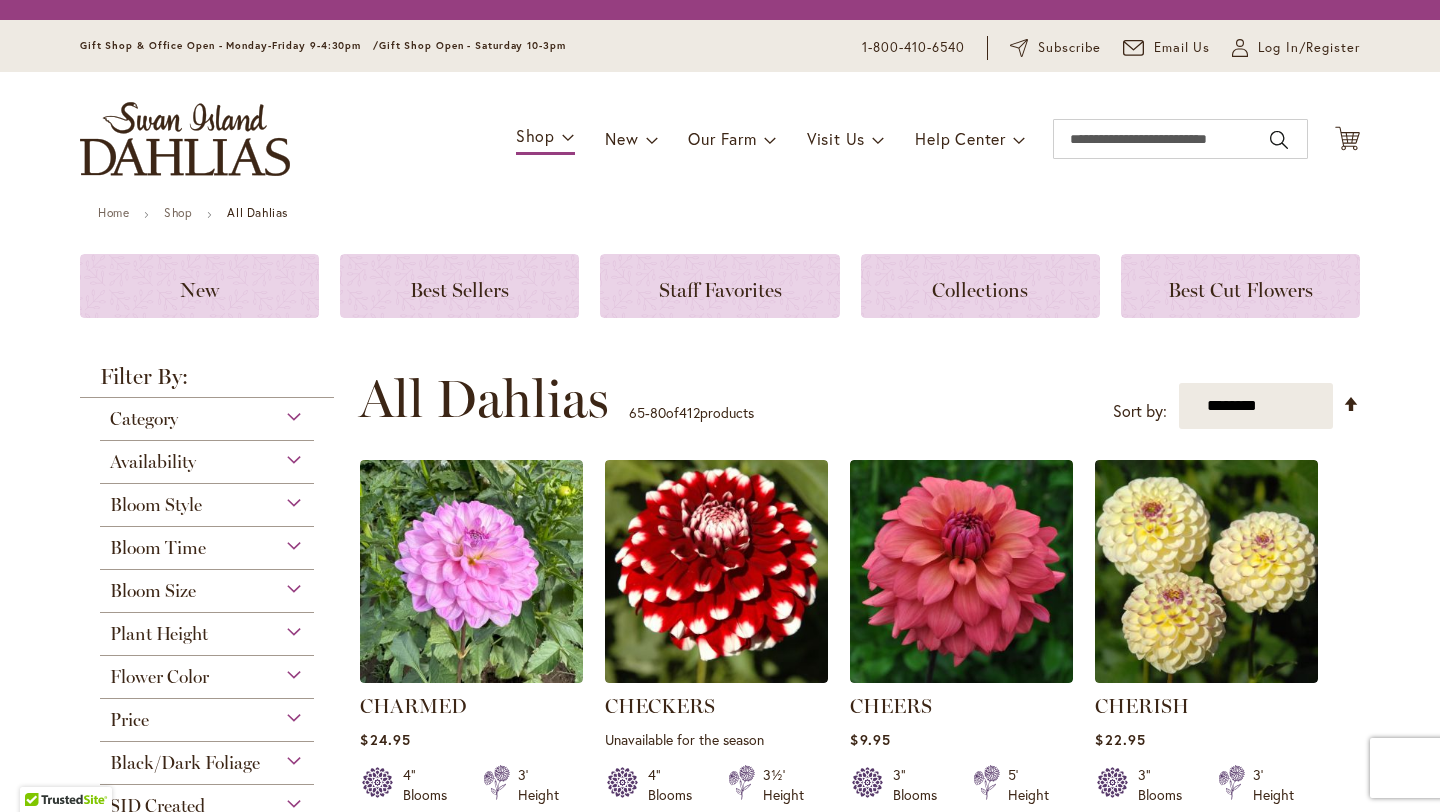 scroll, scrollTop: 0, scrollLeft: 0, axis: both 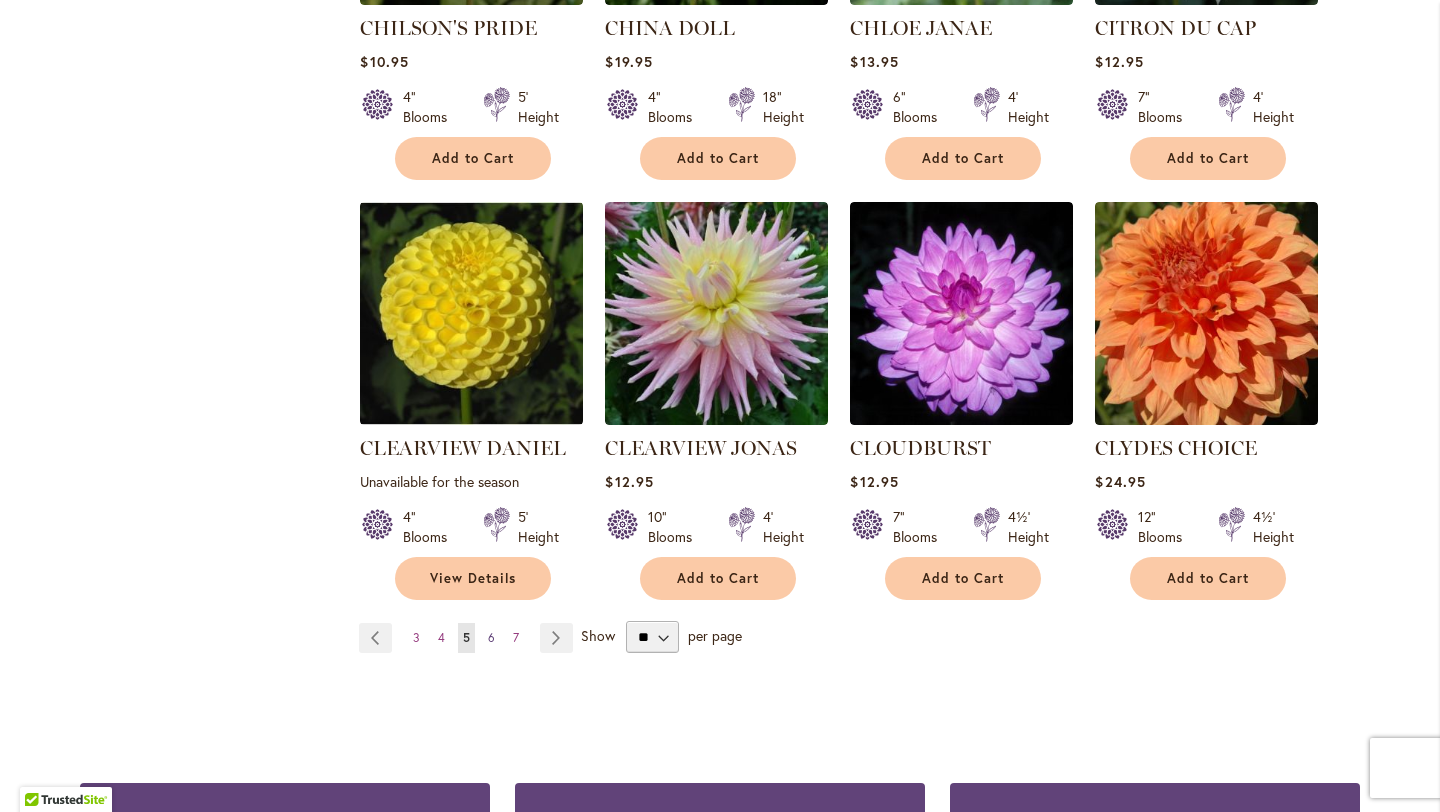 click on "6" at bounding box center (491, 637) 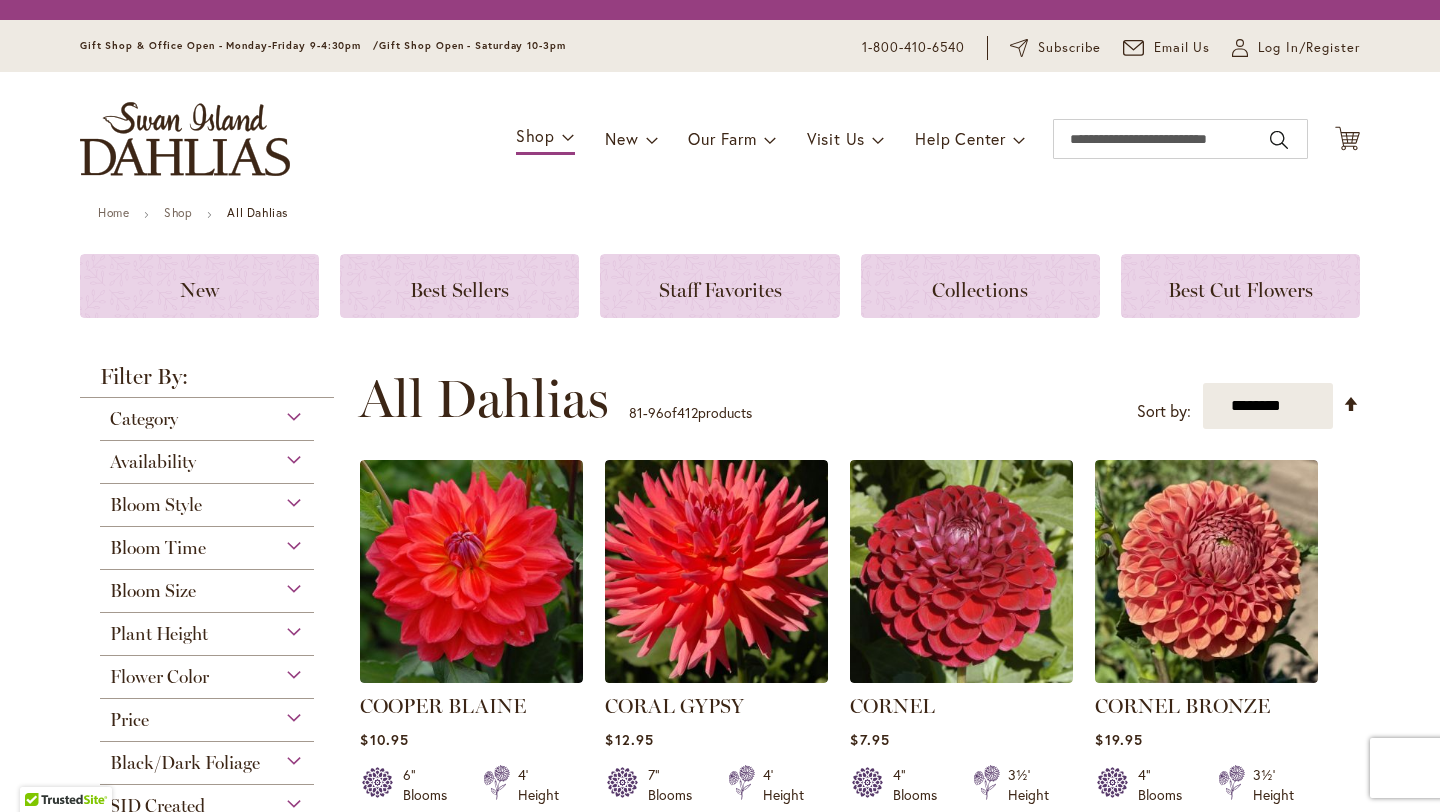 scroll, scrollTop: 0, scrollLeft: 0, axis: both 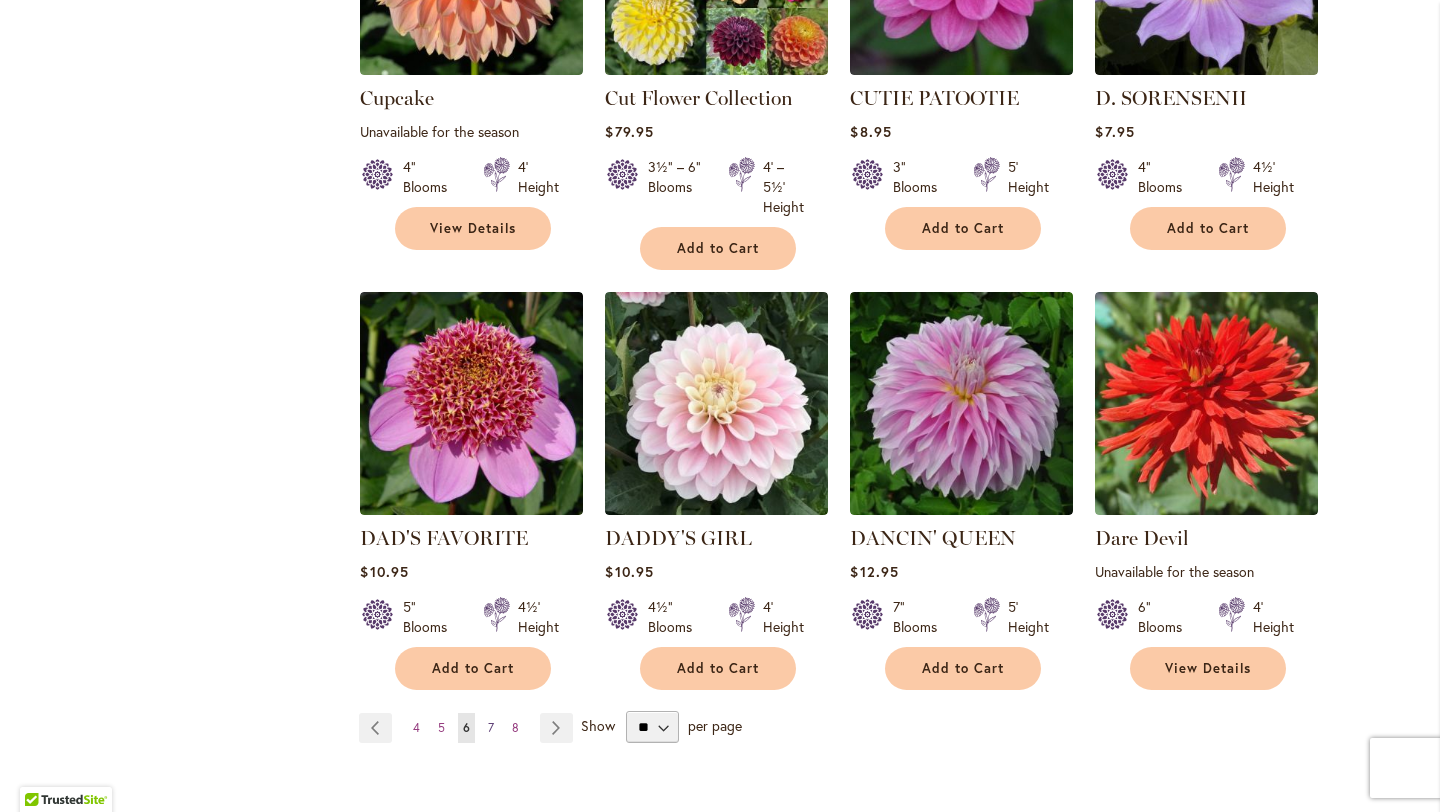 click on "7" at bounding box center (491, 727) 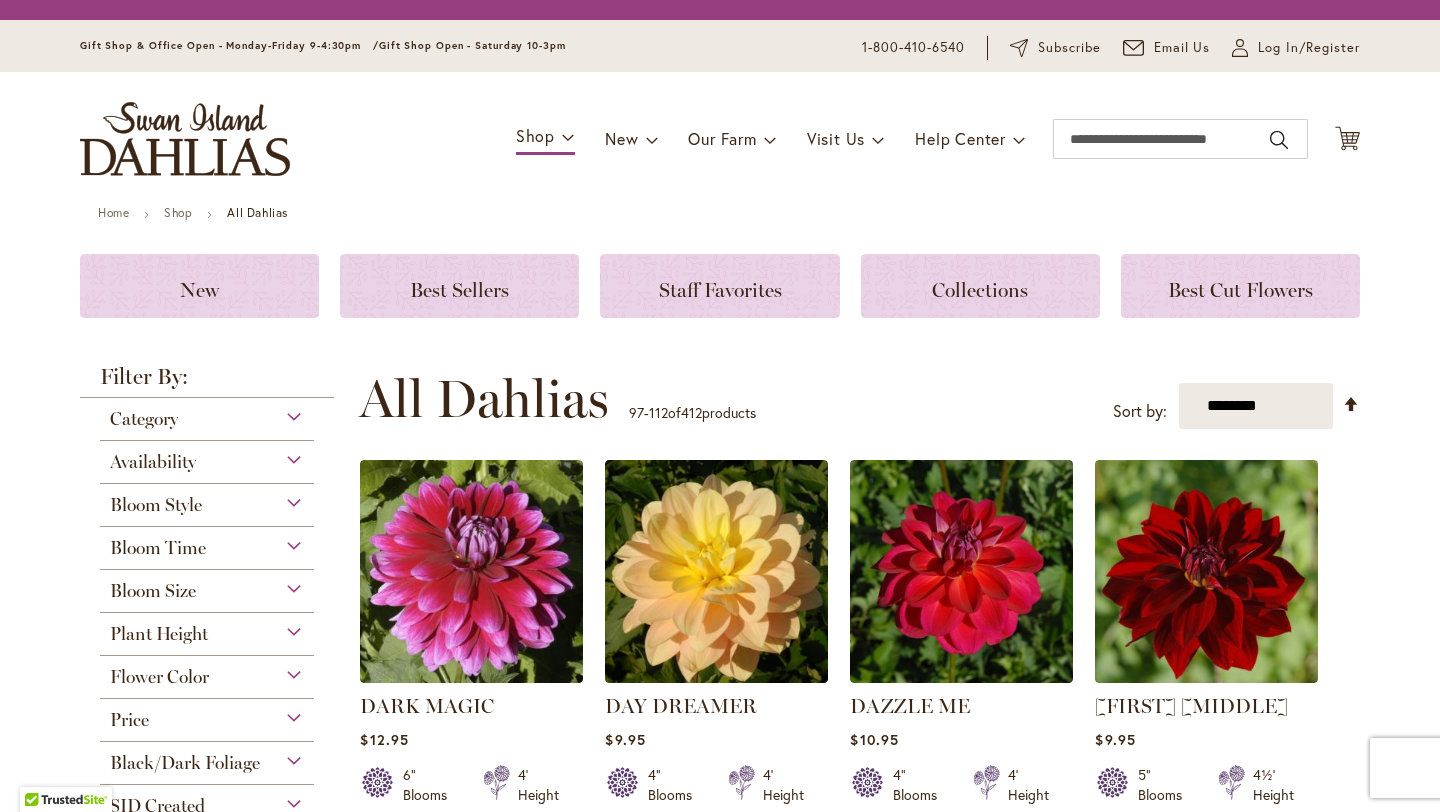 scroll, scrollTop: 0, scrollLeft: 0, axis: both 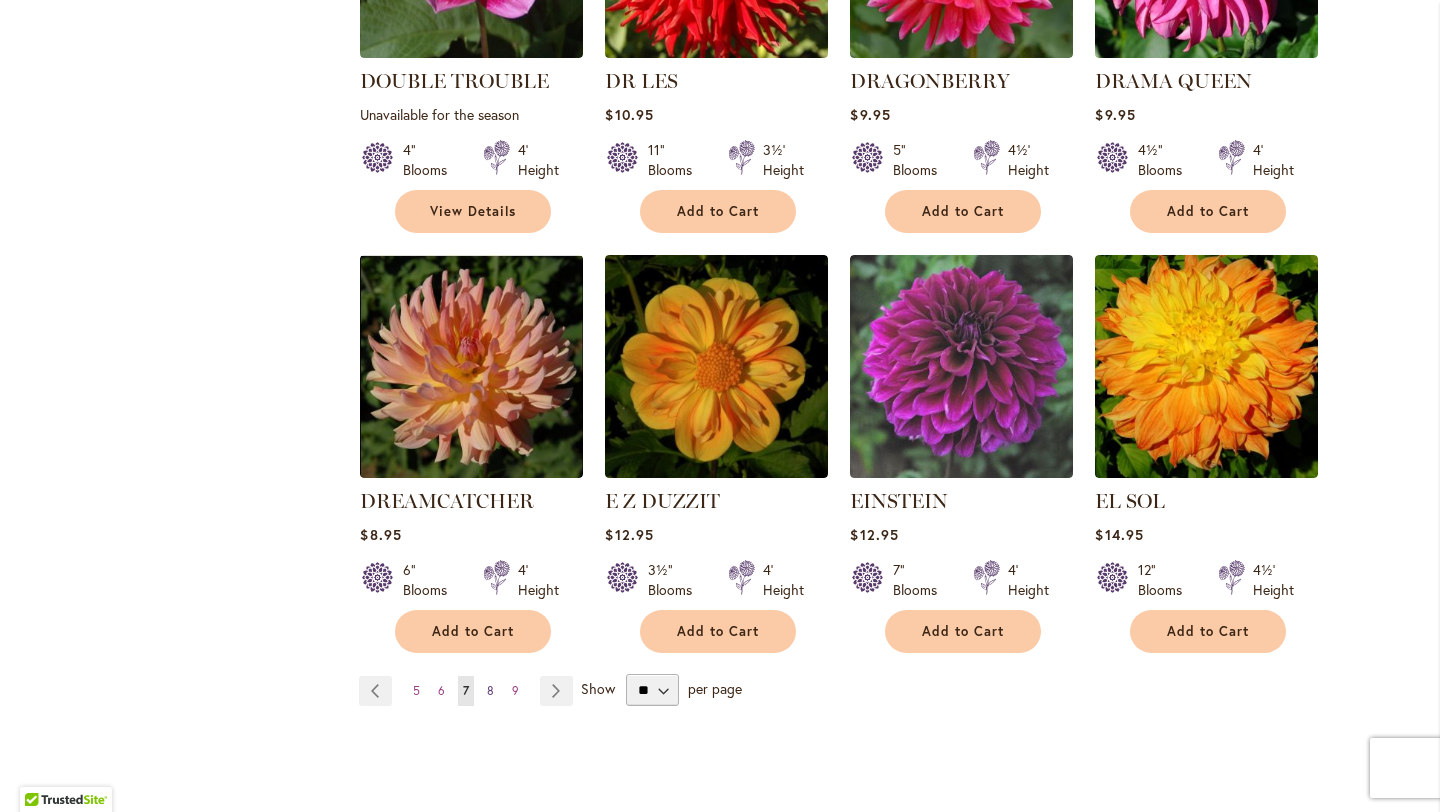 click on "Page
8" at bounding box center [490, 691] 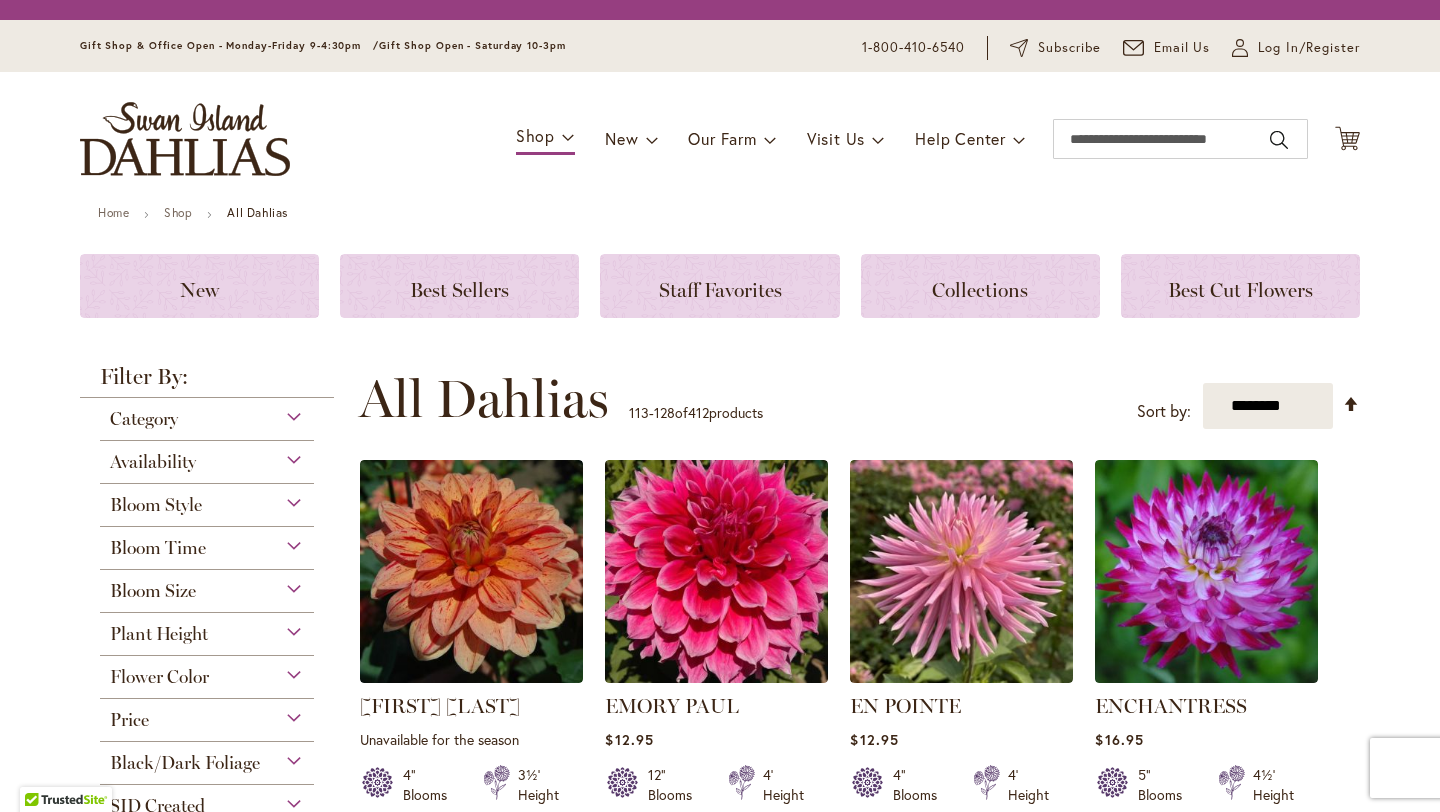 scroll, scrollTop: 0, scrollLeft: 0, axis: both 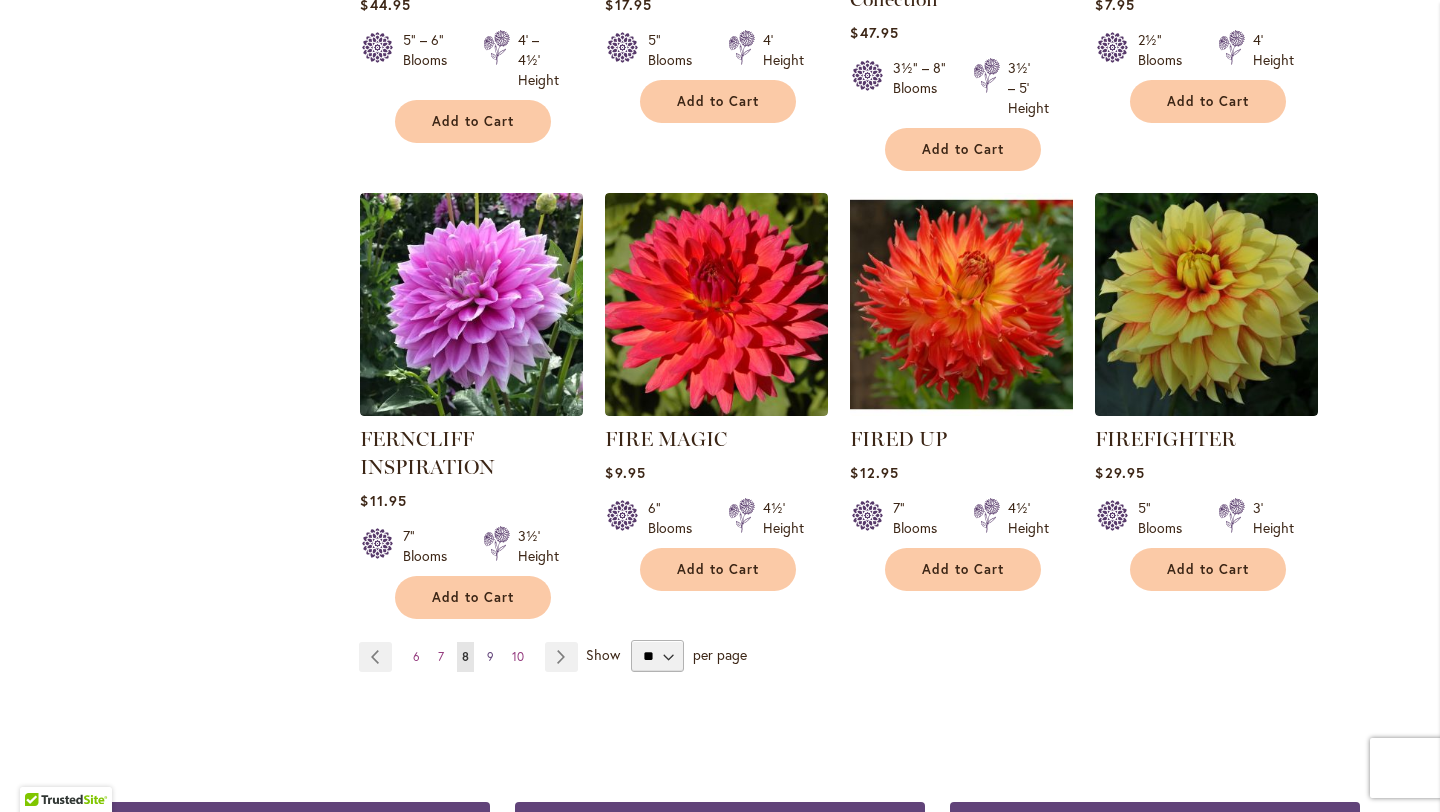 click on "9" at bounding box center (490, 656) 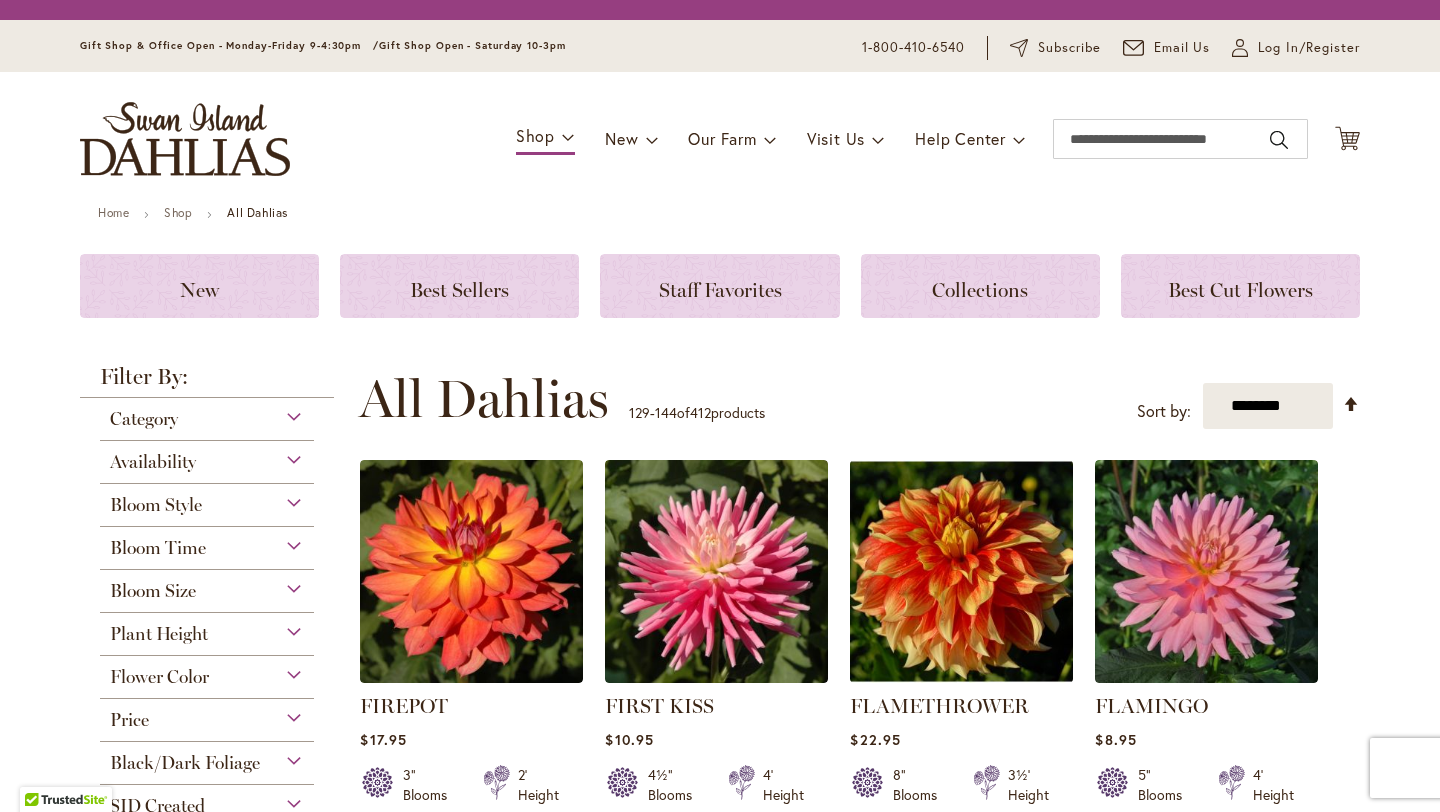 scroll, scrollTop: 0, scrollLeft: 0, axis: both 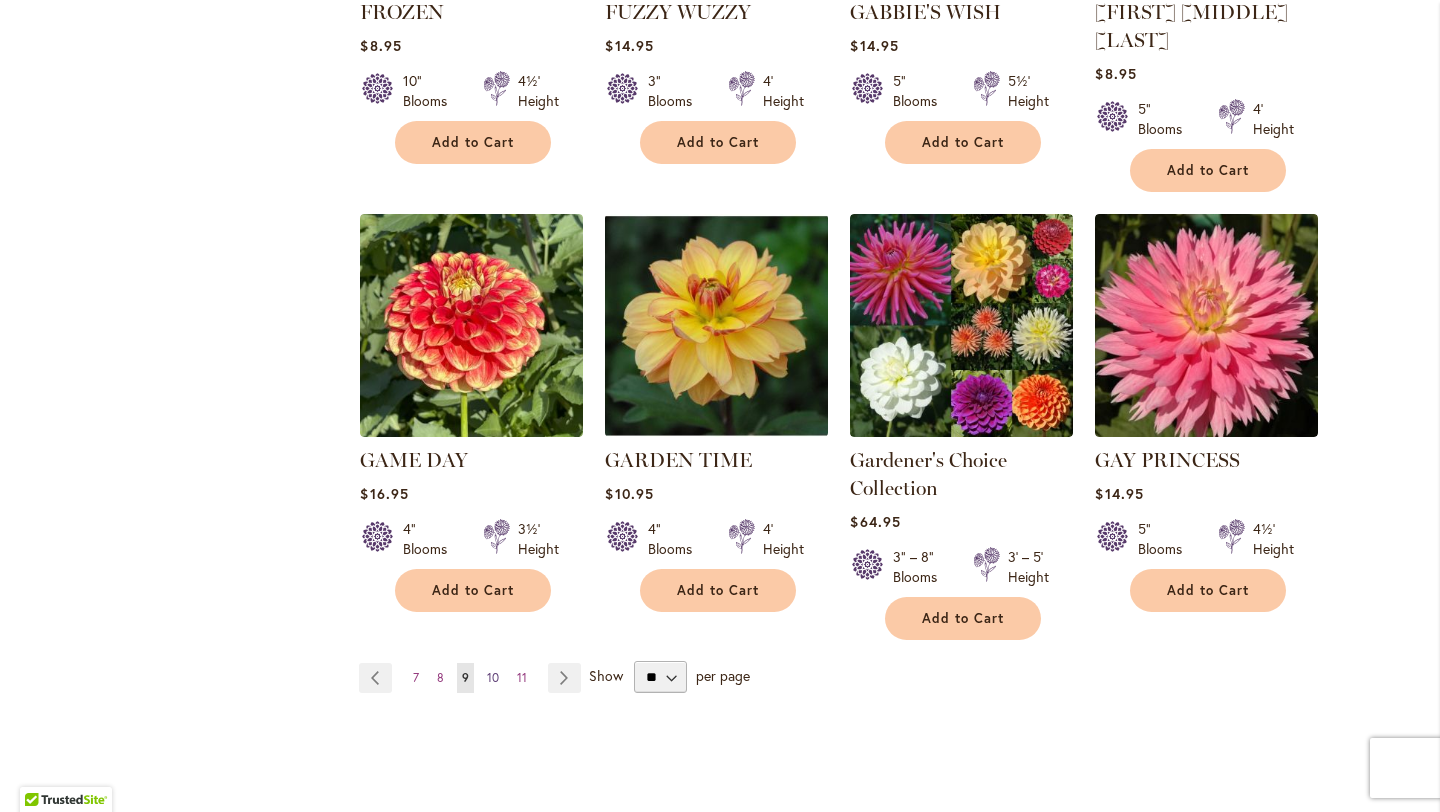click on "10" at bounding box center [493, 677] 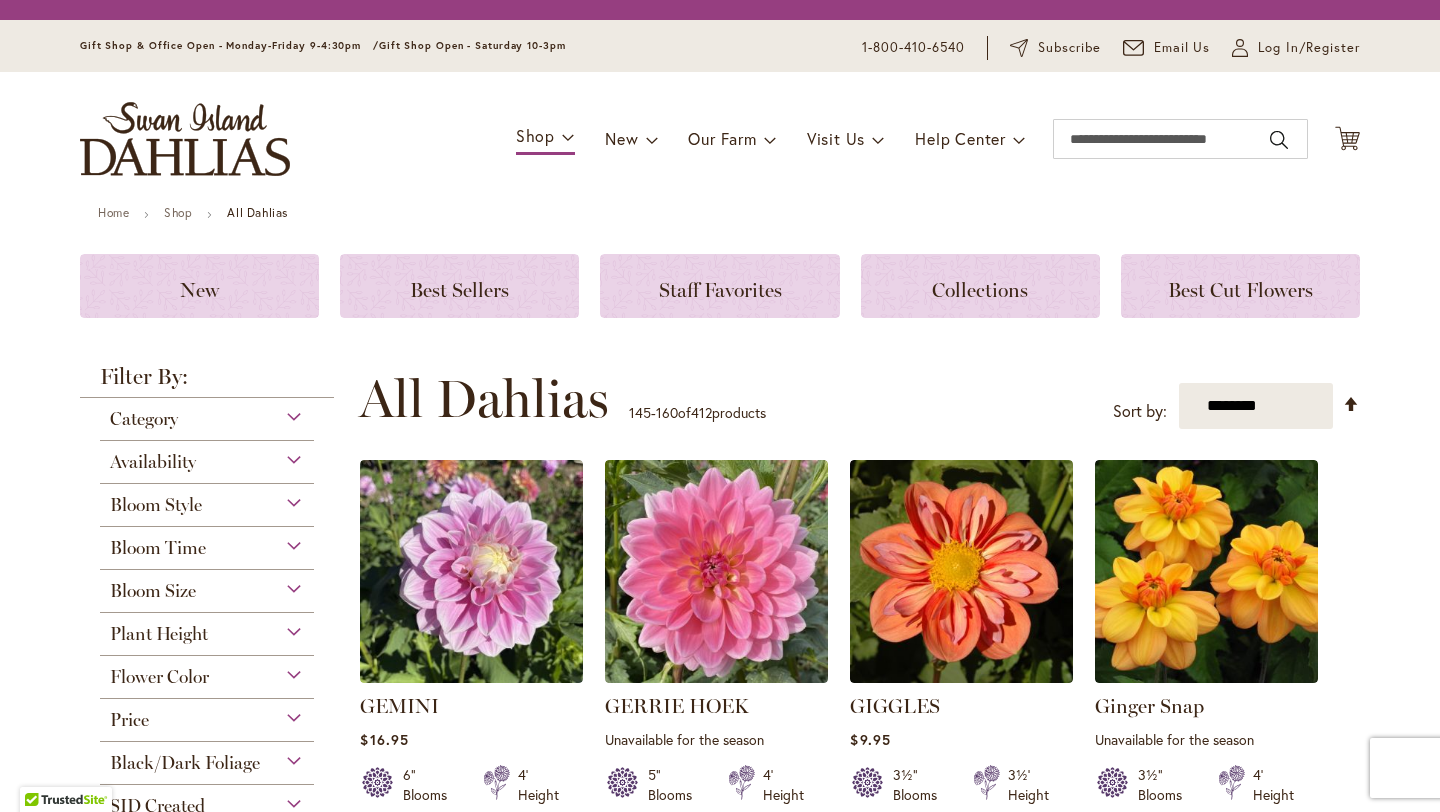 scroll, scrollTop: 0, scrollLeft: 0, axis: both 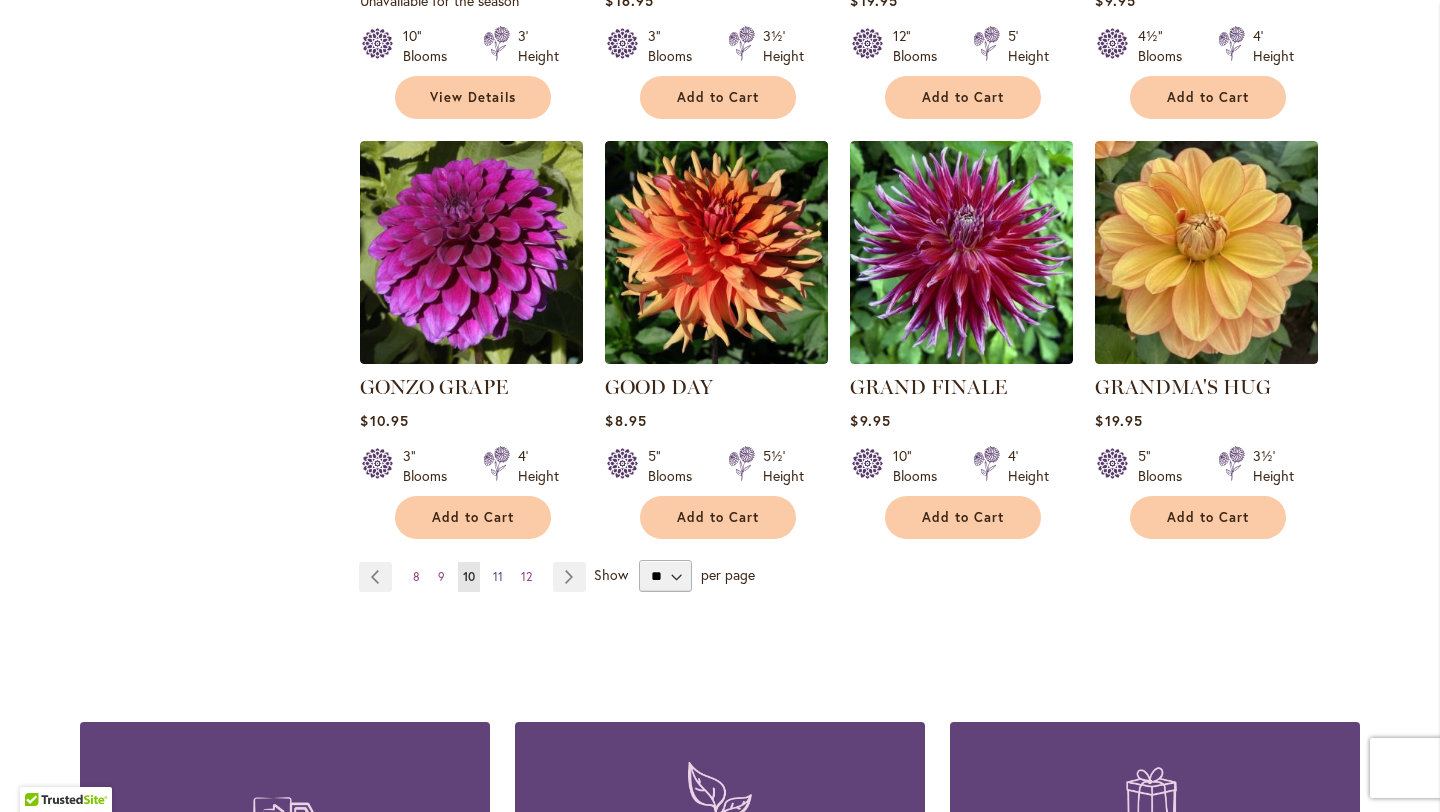 click on "11" at bounding box center (498, 576) 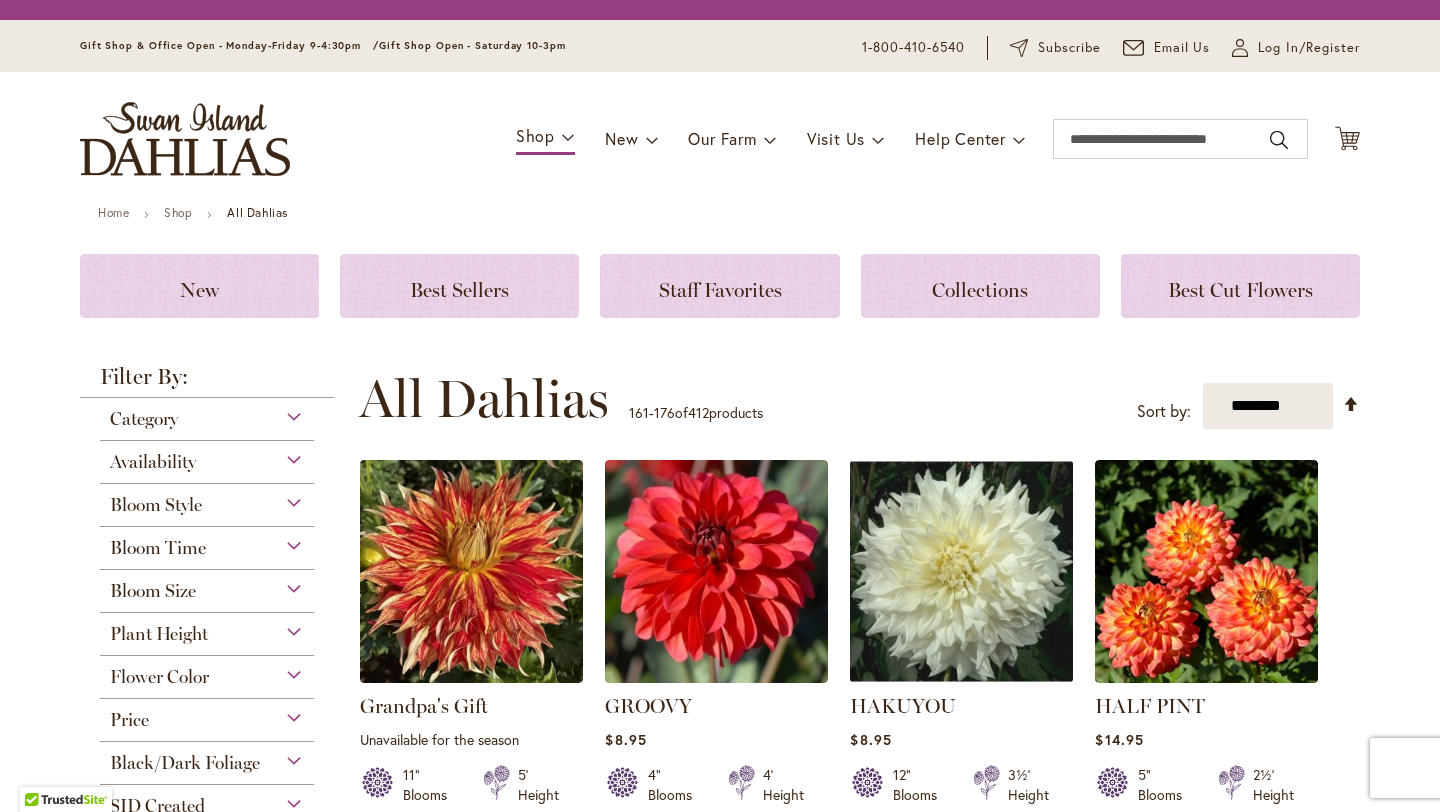 scroll, scrollTop: 0, scrollLeft: 0, axis: both 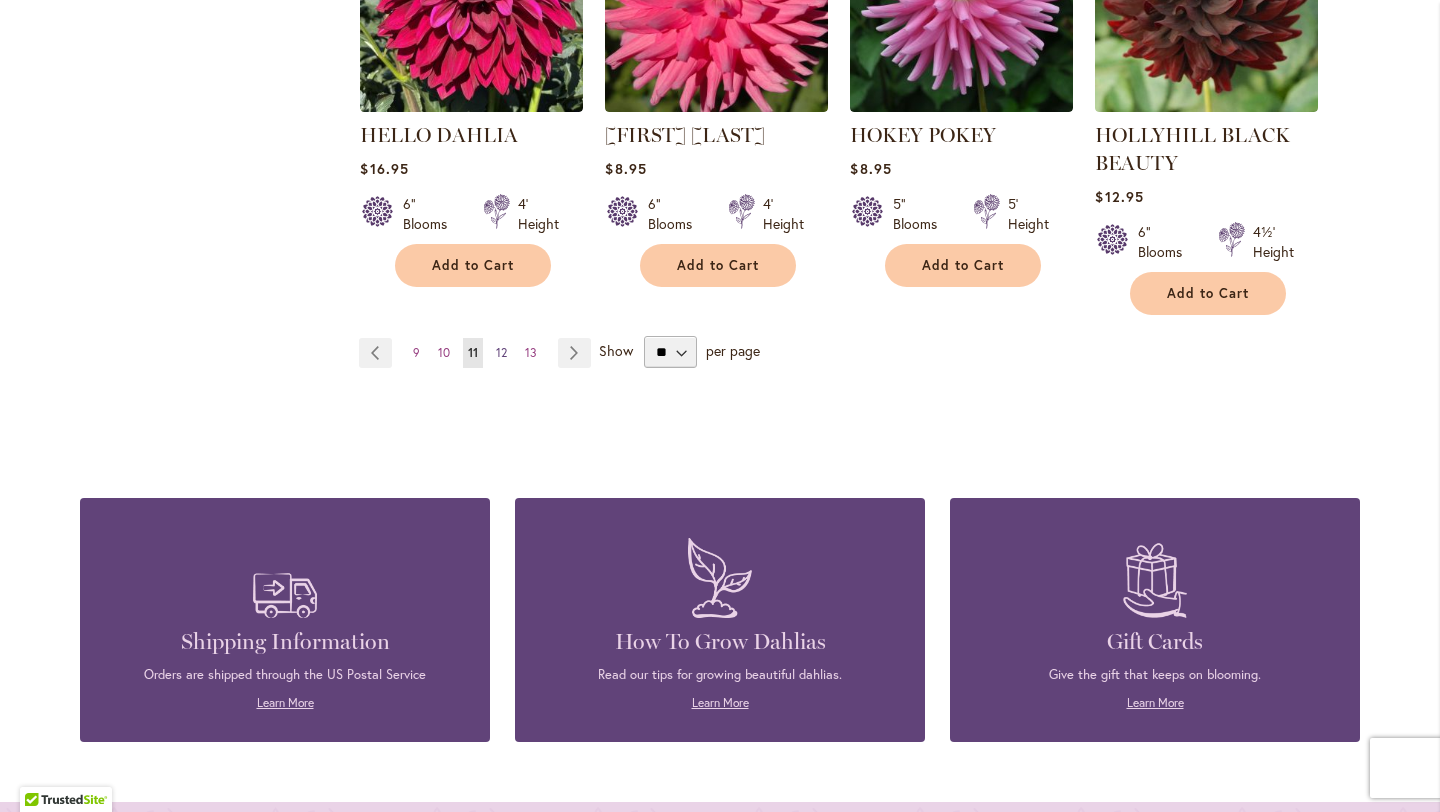 click on "12" at bounding box center (501, 352) 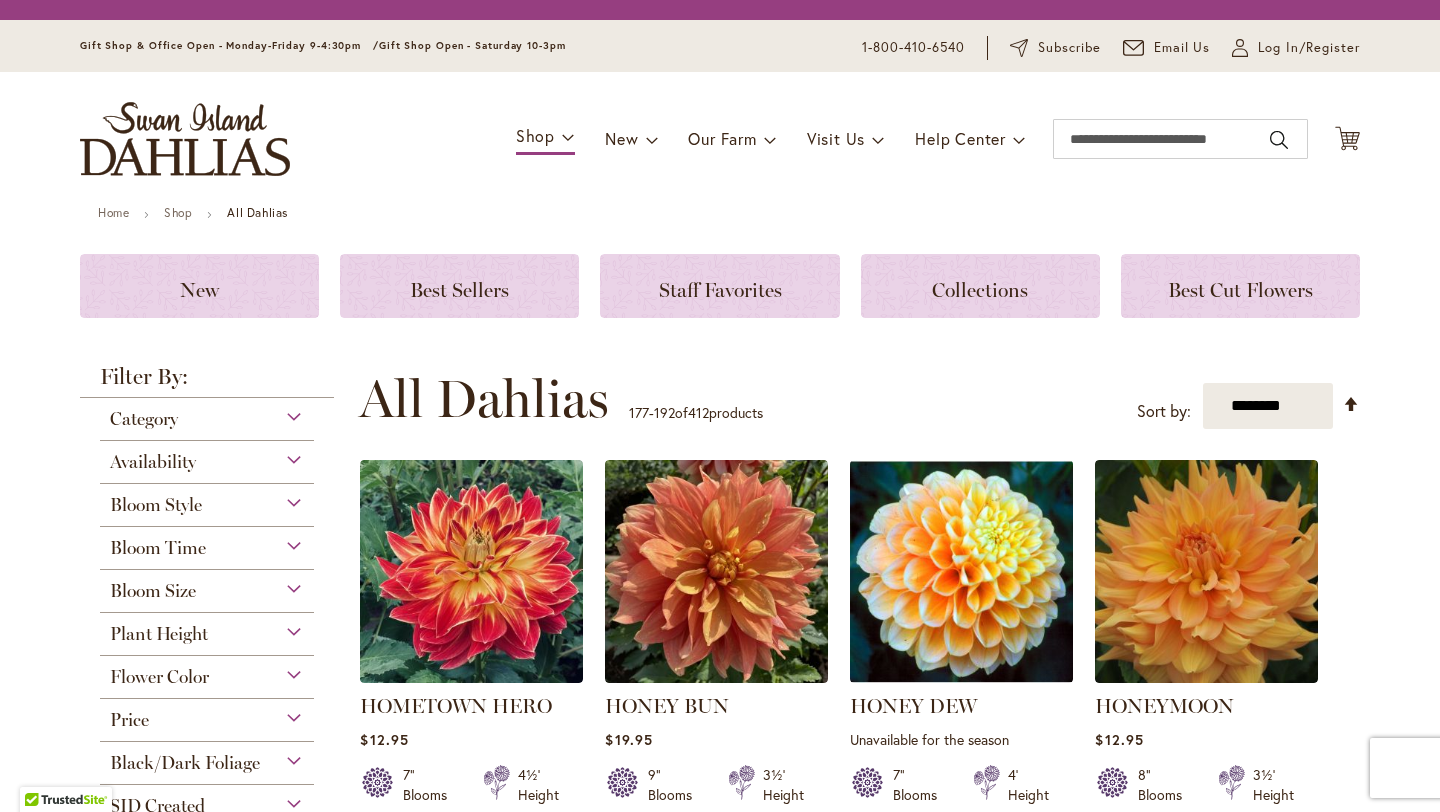 scroll, scrollTop: 0, scrollLeft: 0, axis: both 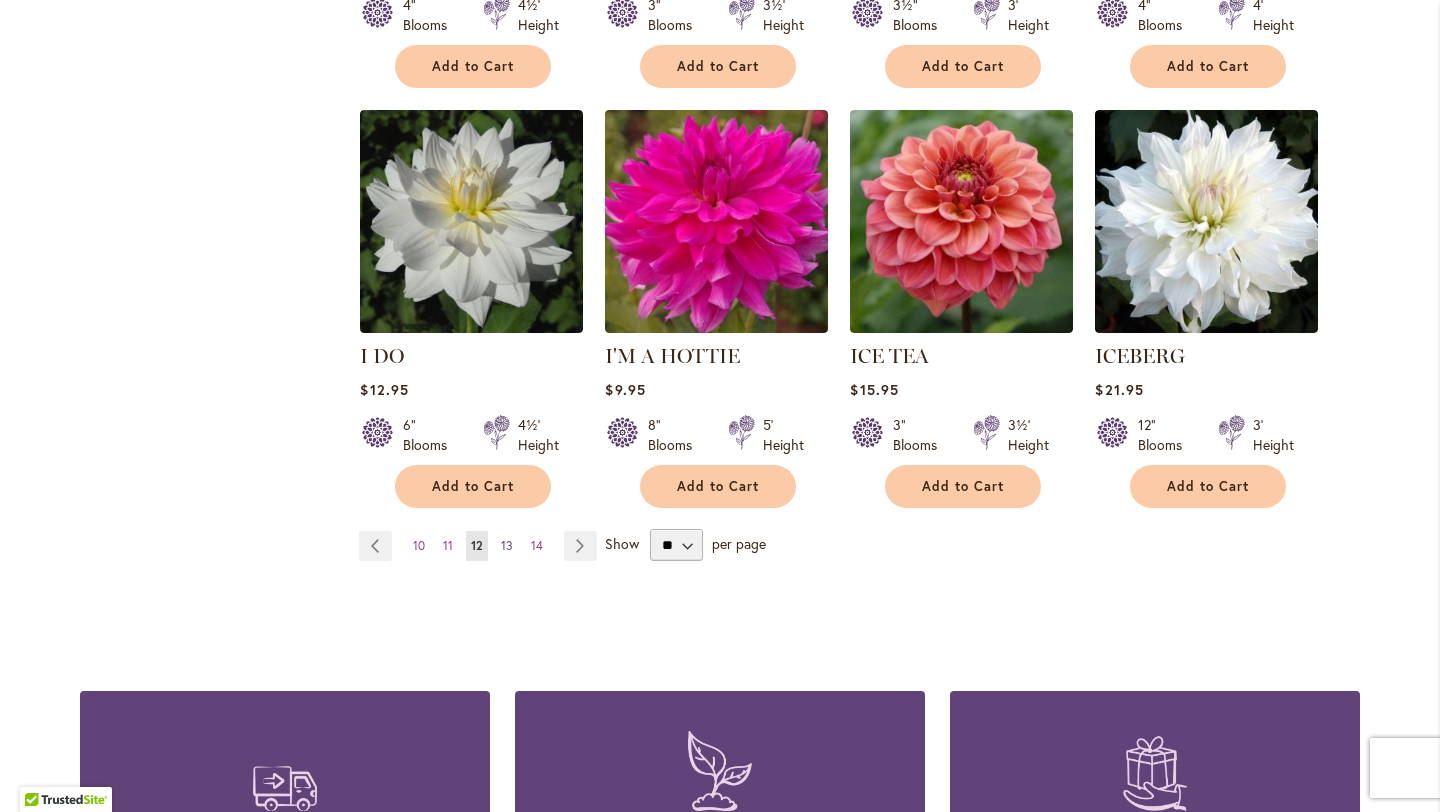 click on "13" at bounding box center [507, 545] 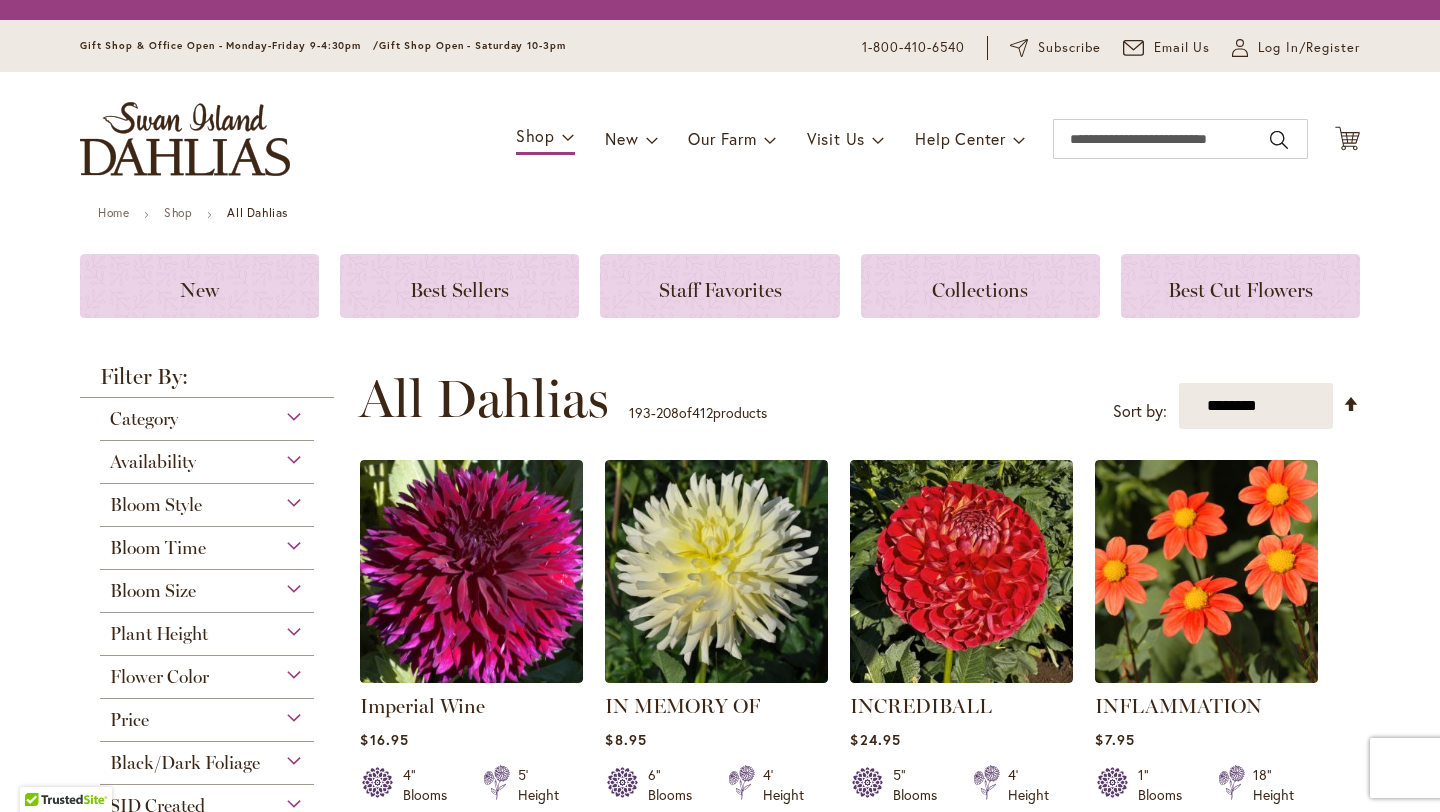 scroll, scrollTop: 0, scrollLeft: 0, axis: both 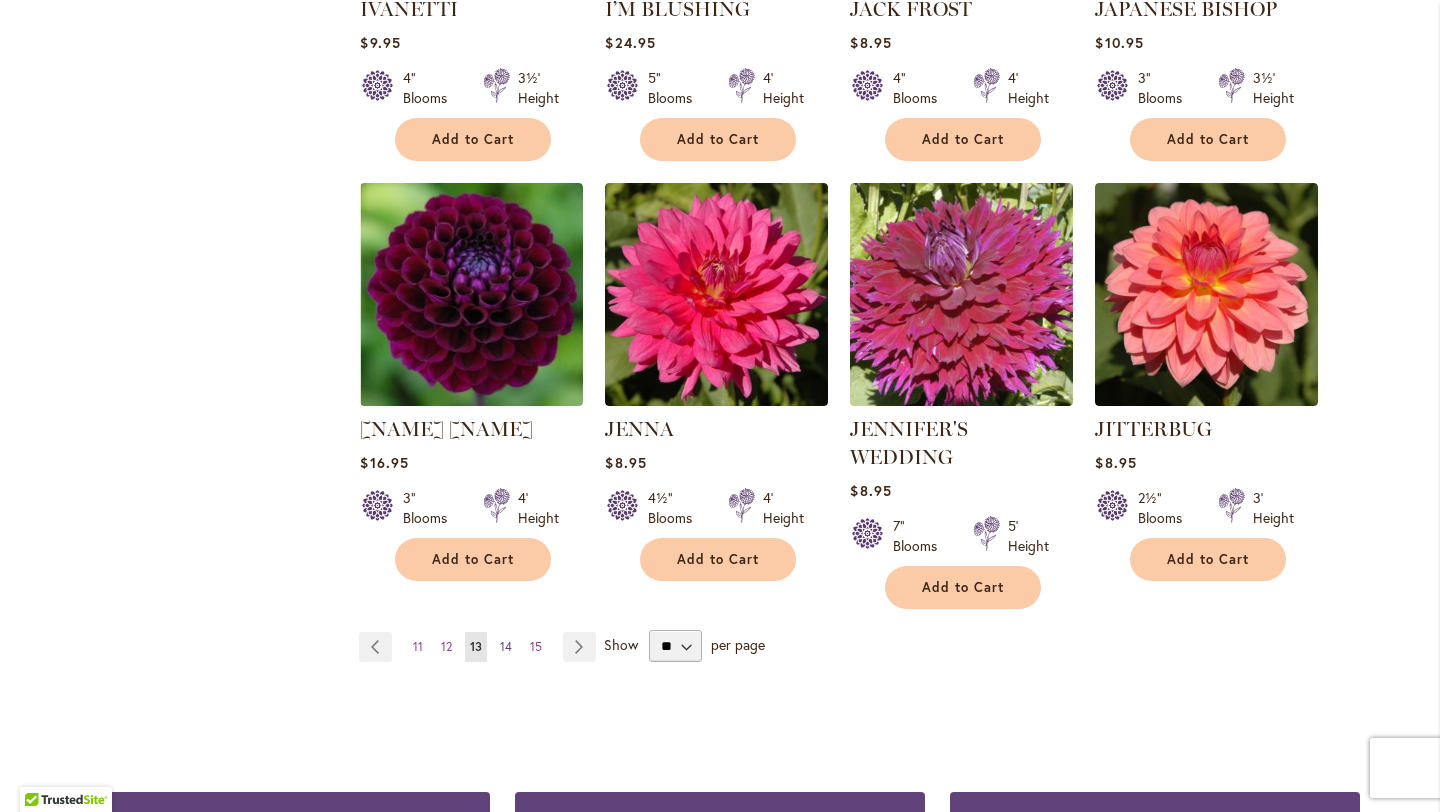 click on "14" at bounding box center (506, 646) 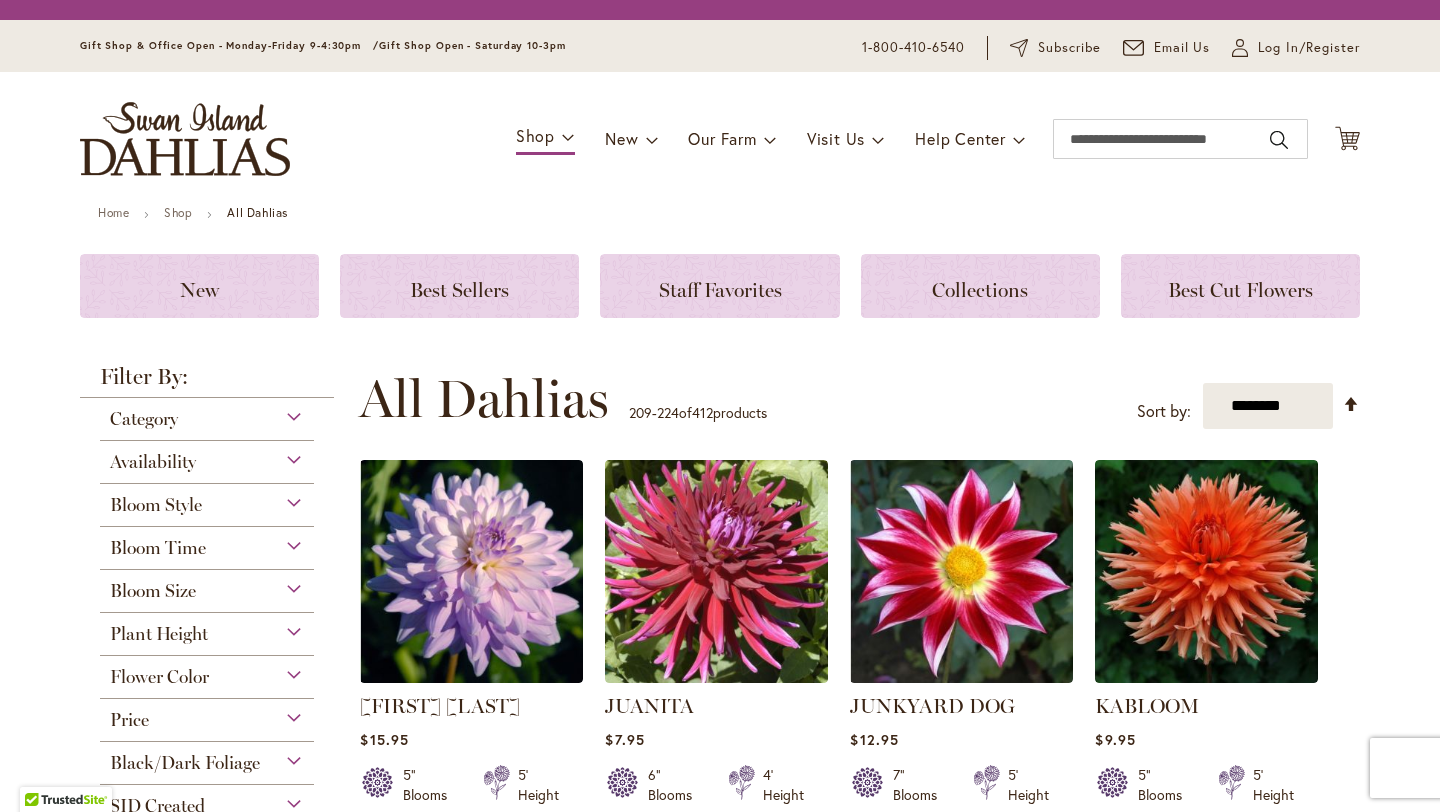 scroll, scrollTop: 0, scrollLeft: 0, axis: both 